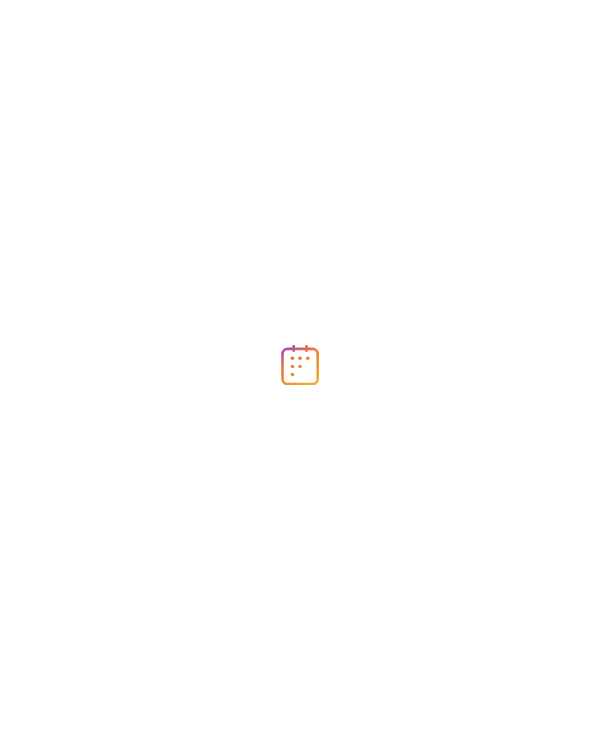 scroll, scrollTop: 0, scrollLeft: 0, axis: both 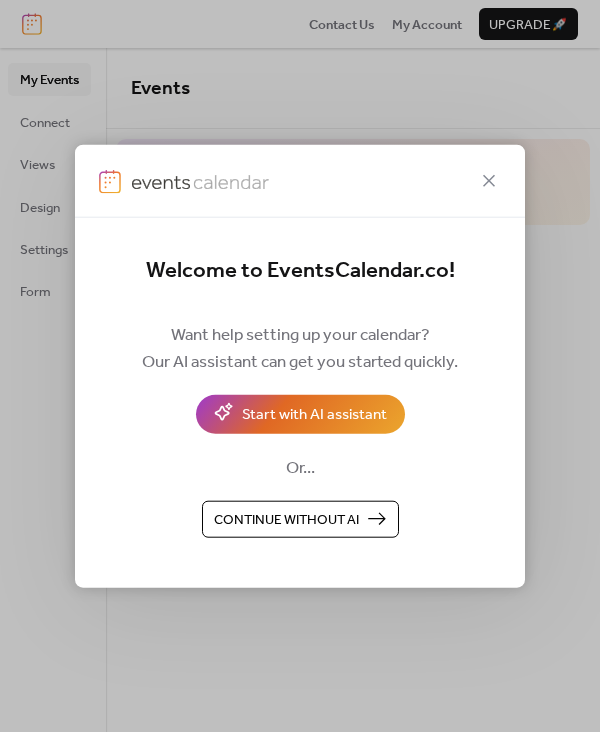 click on "Continue without AI" at bounding box center [286, 520] 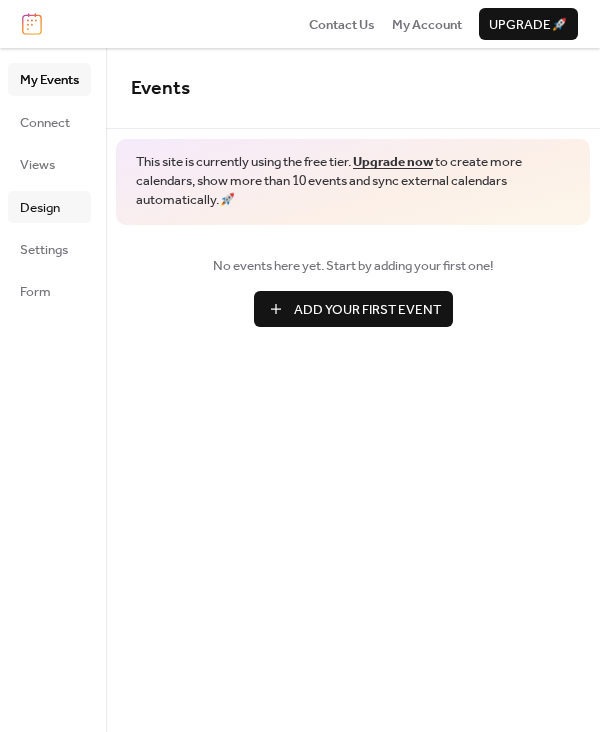 click on "Design" at bounding box center (40, 208) 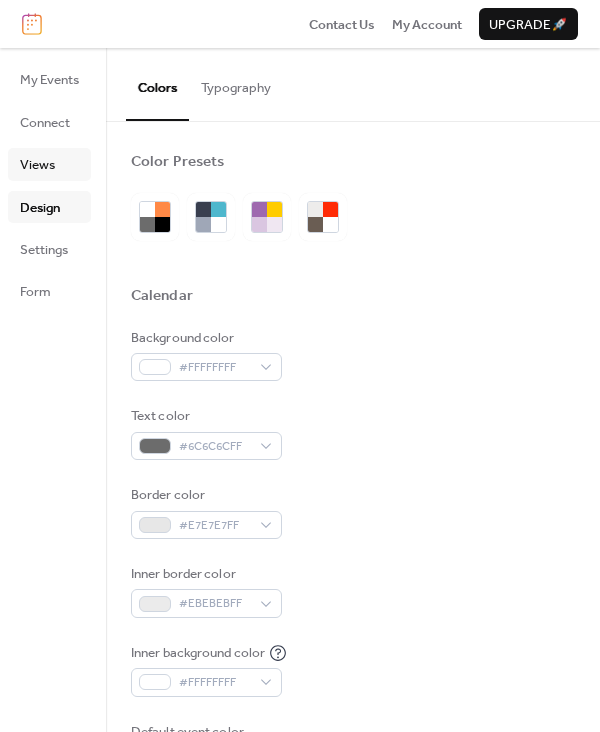 click on "Views" at bounding box center [37, 165] 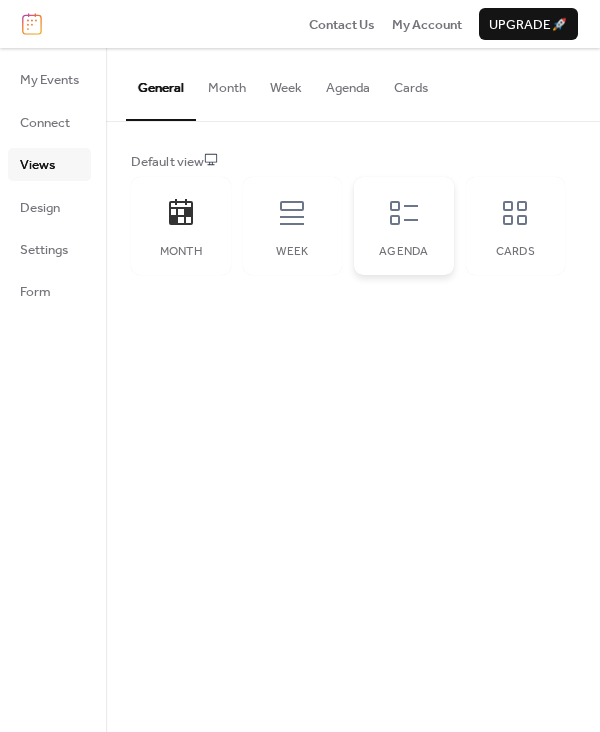 click on "Agenda" at bounding box center (404, 226) 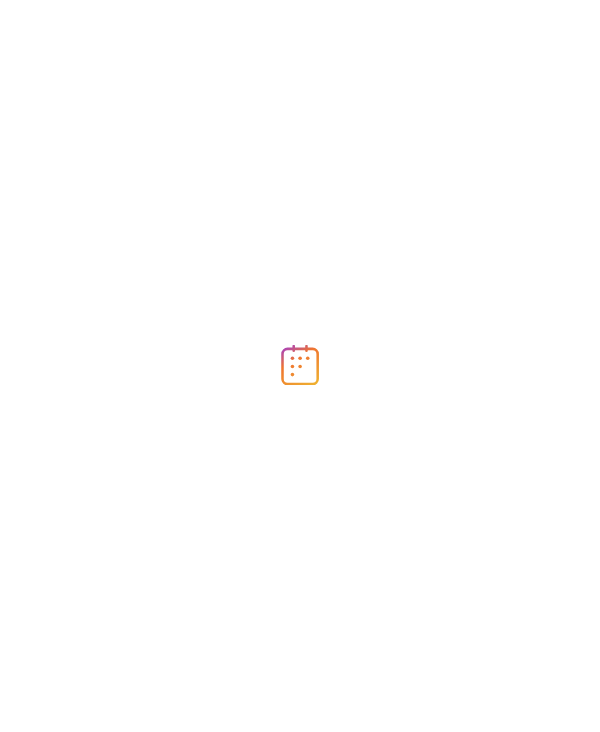 scroll, scrollTop: 0, scrollLeft: 0, axis: both 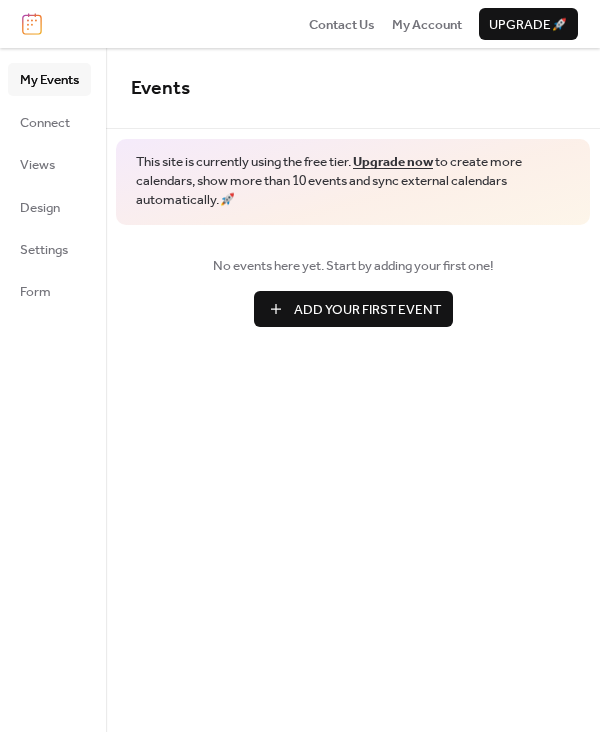 click on "Add Your First Event" at bounding box center (367, 310) 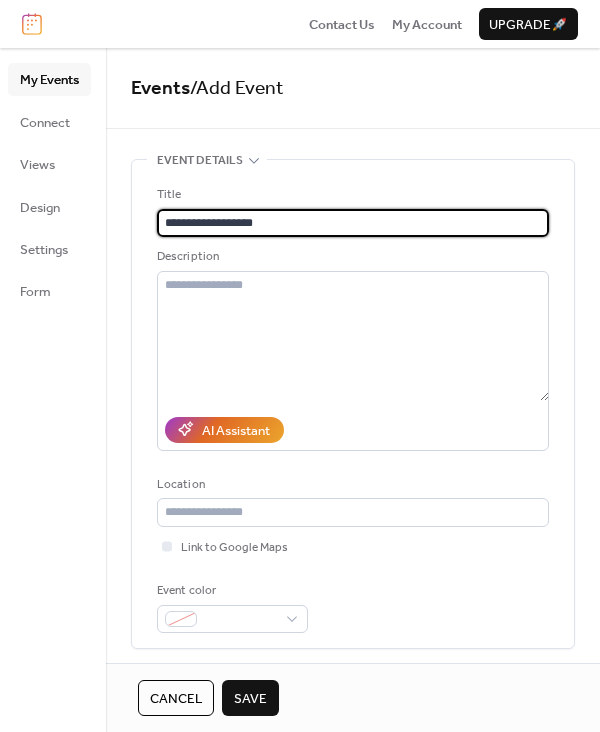 type on "**********" 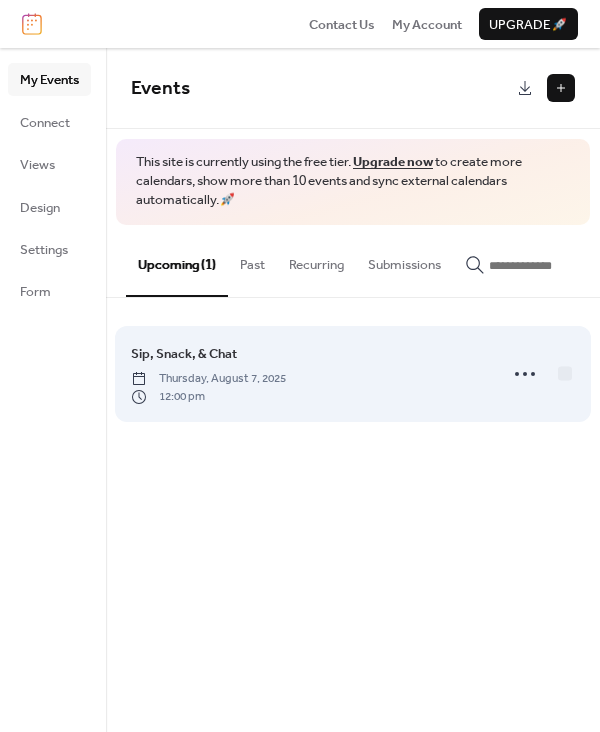 click on "Thursday, August 7, 2025" at bounding box center (208, 379) 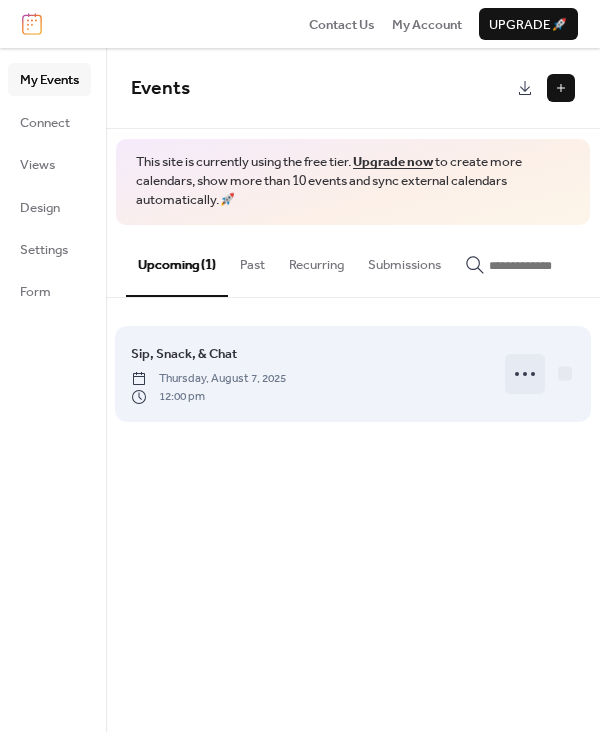 click 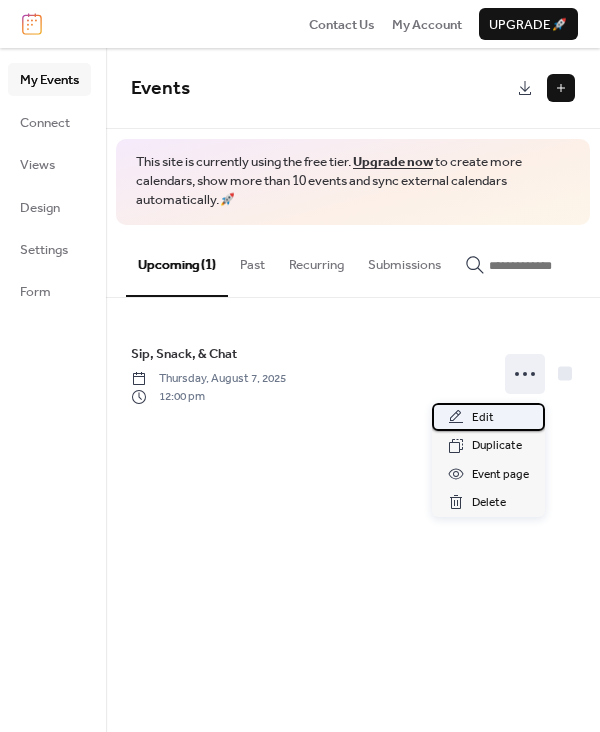 click on "Edit" at bounding box center (483, 418) 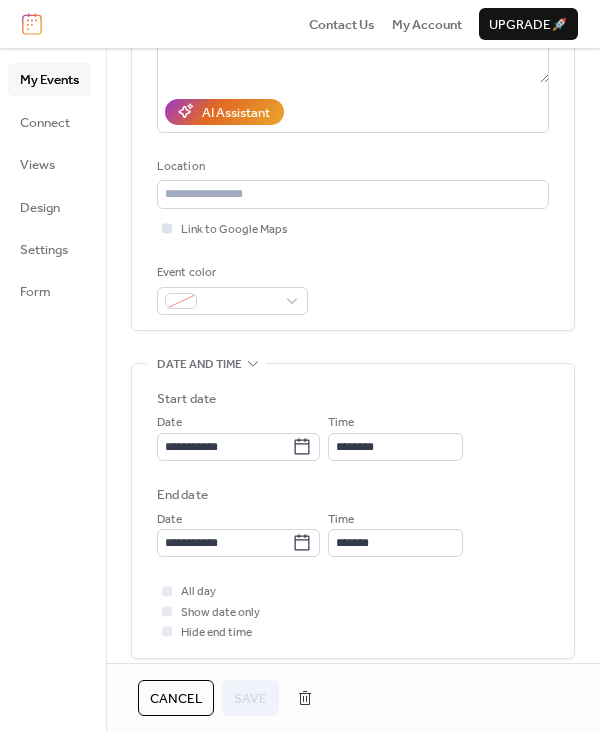 scroll, scrollTop: 333, scrollLeft: 0, axis: vertical 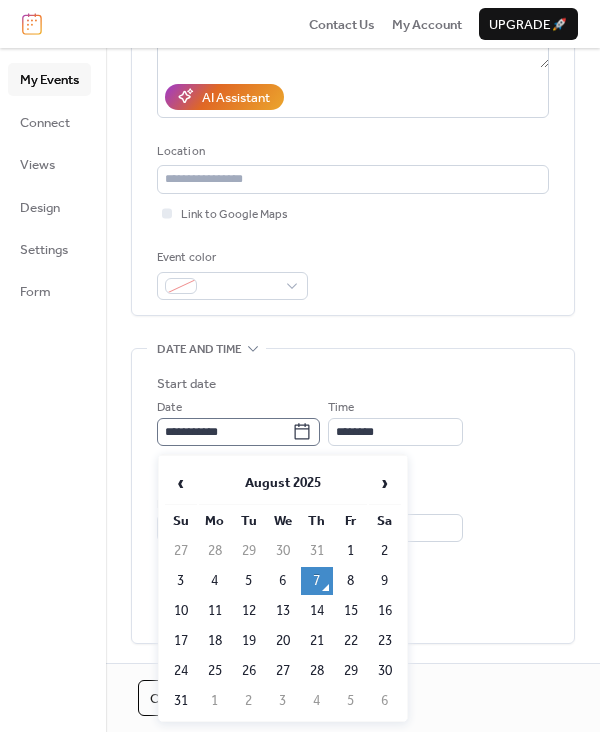 click 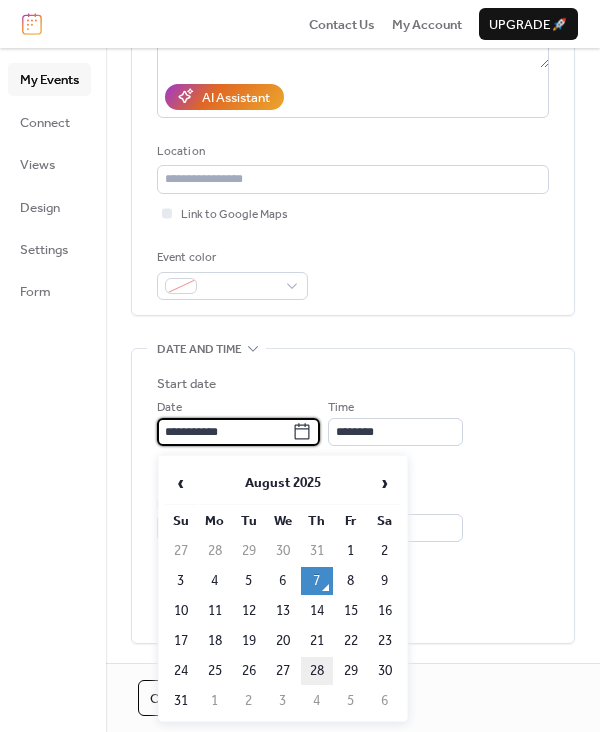 click on "28" at bounding box center [317, 671] 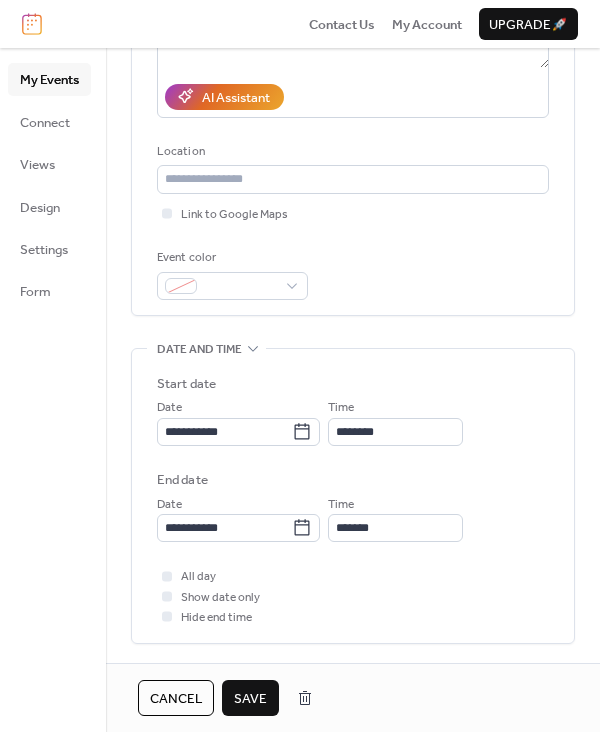 click on "Save" at bounding box center [250, 699] 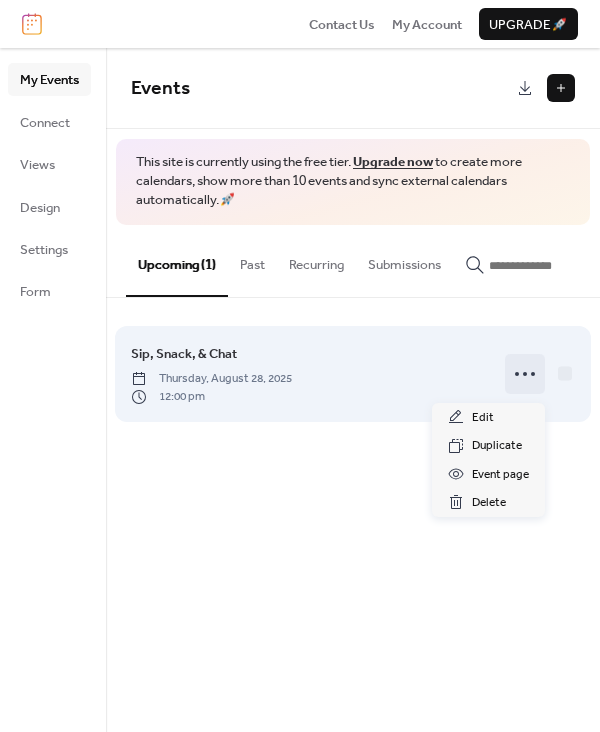 click 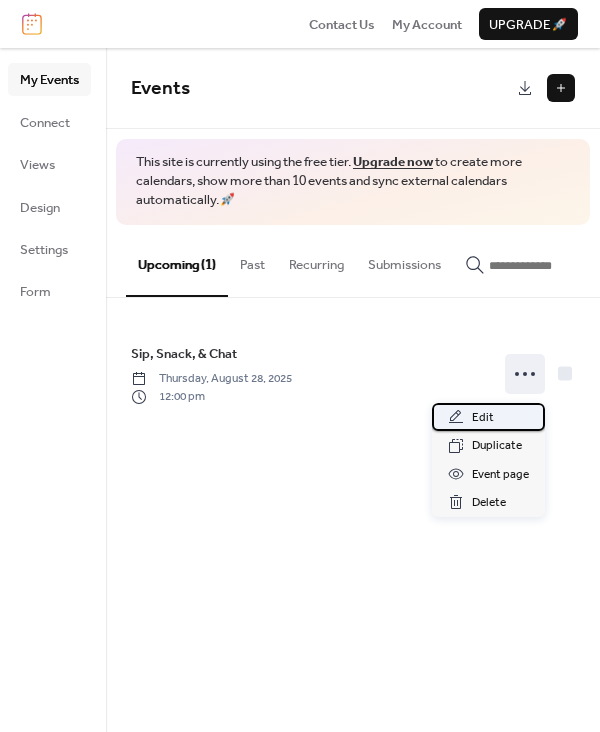 click on "Edit" at bounding box center (483, 418) 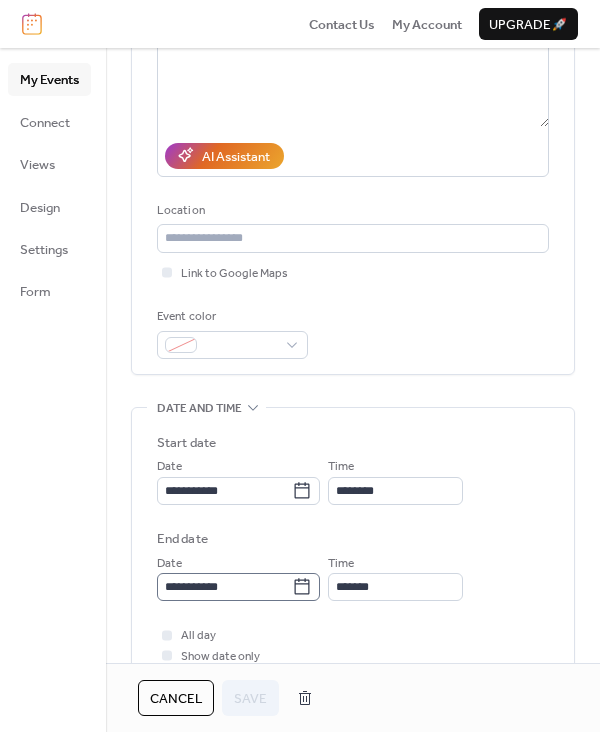 scroll, scrollTop: 278, scrollLeft: 0, axis: vertical 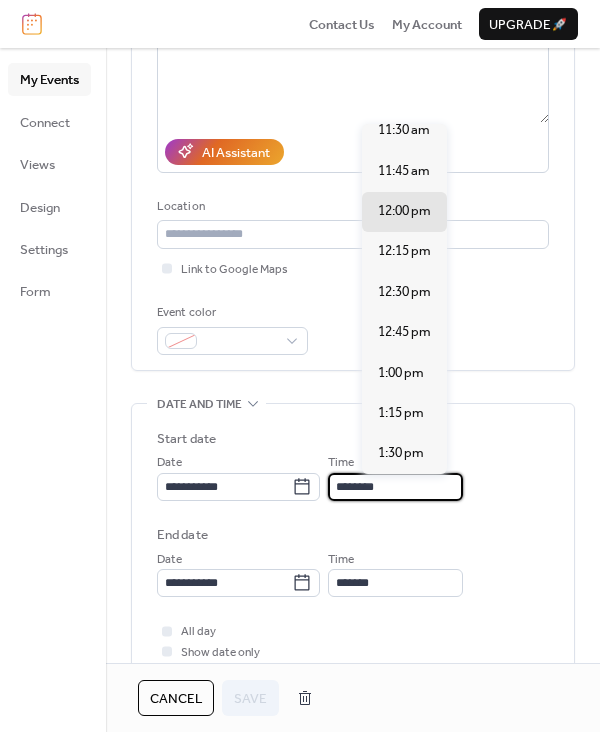 click on "********" at bounding box center (395, 487) 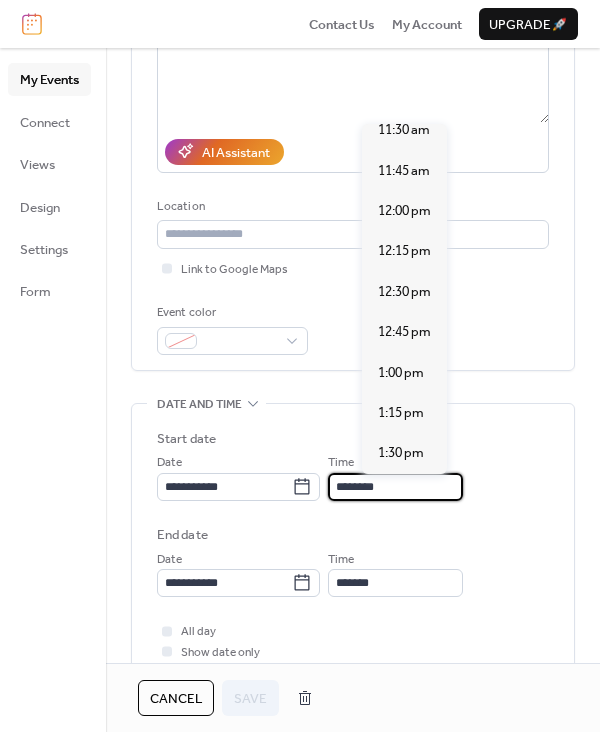 type on "********" 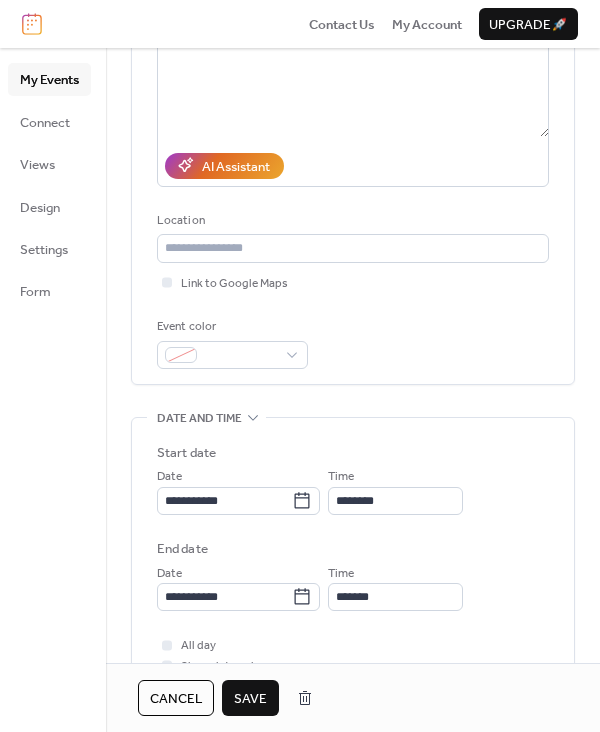 scroll, scrollTop: 265, scrollLeft: 0, axis: vertical 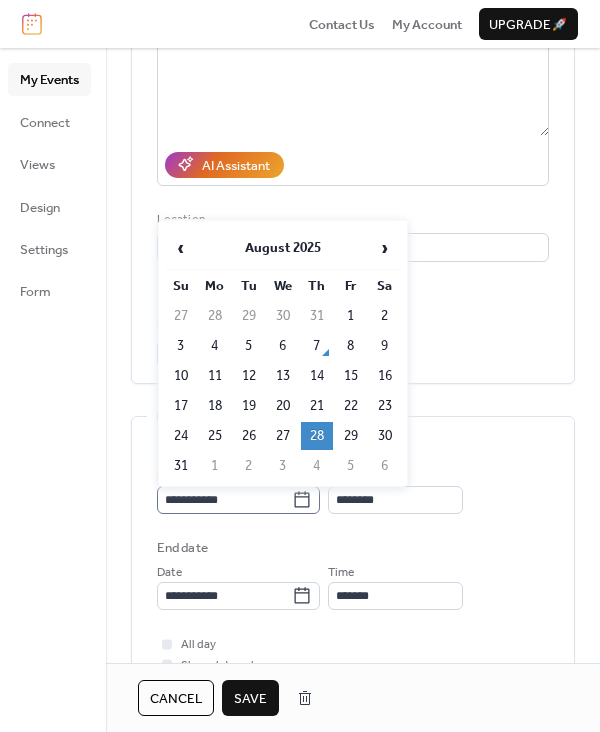 click 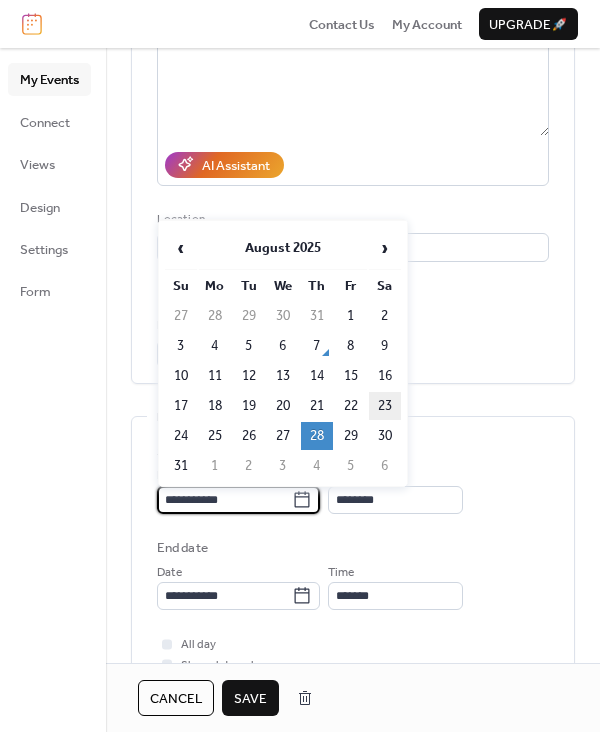 click on "23" at bounding box center (385, 406) 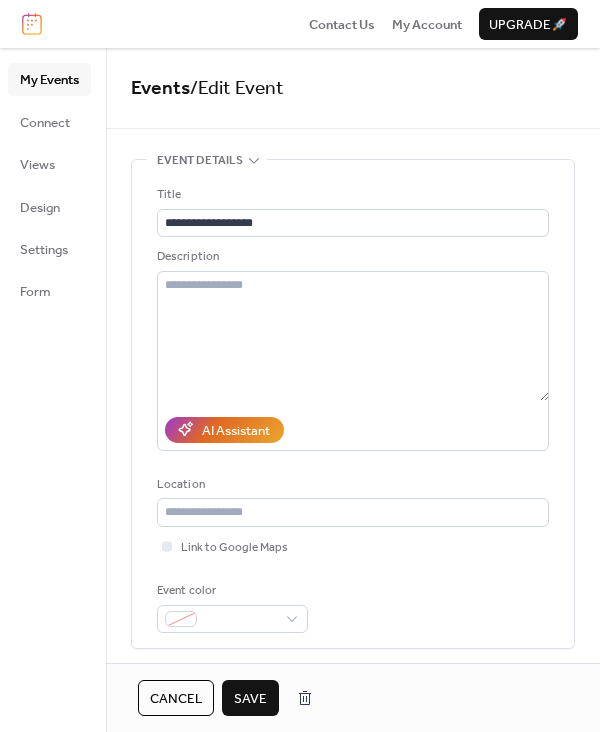 scroll, scrollTop: 0, scrollLeft: 0, axis: both 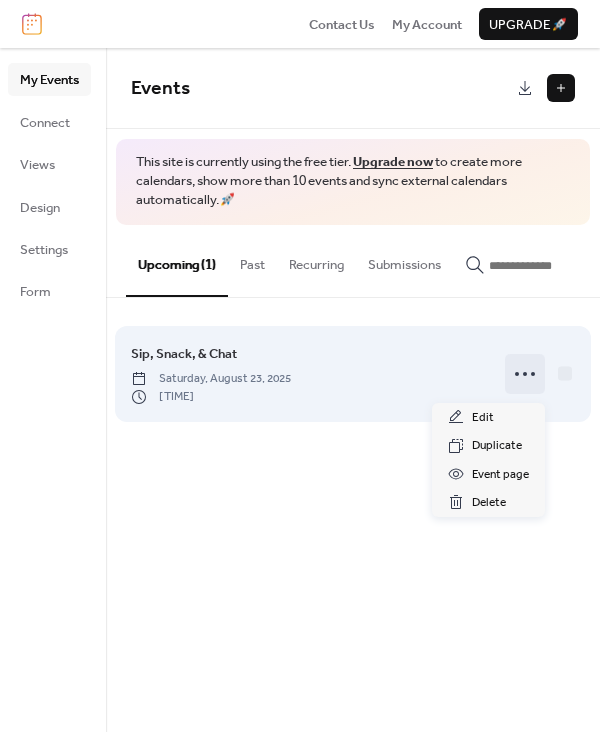 click 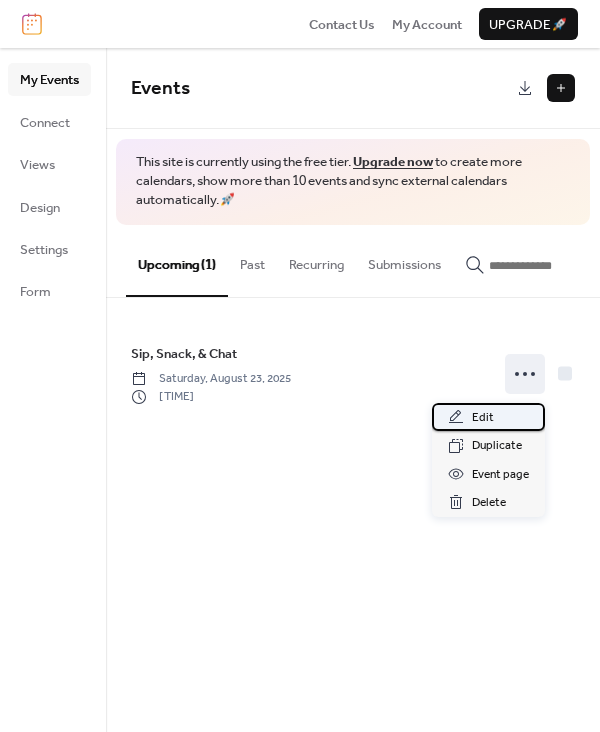 click on "Edit" at bounding box center [483, 418] 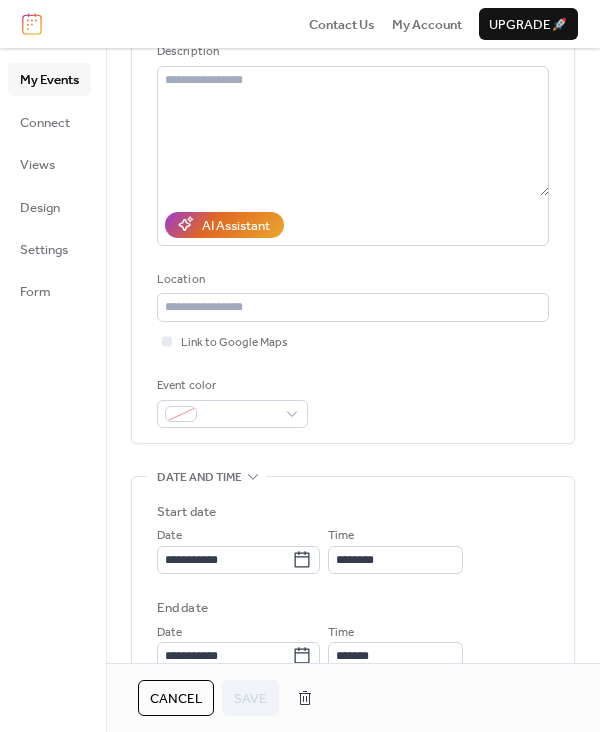 scroll, scrollTop: 238, scrollLeft: 0, axis: vertical 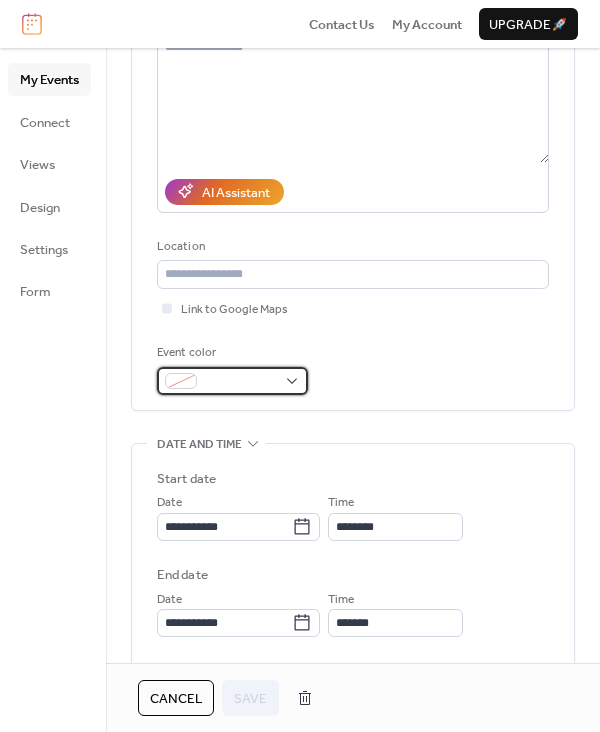 click at bounding box center [232, 381] 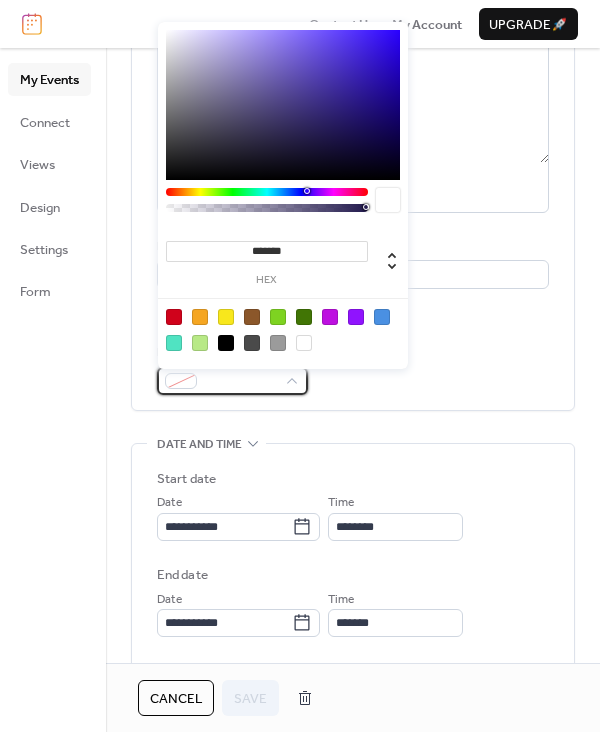 type on "*******" 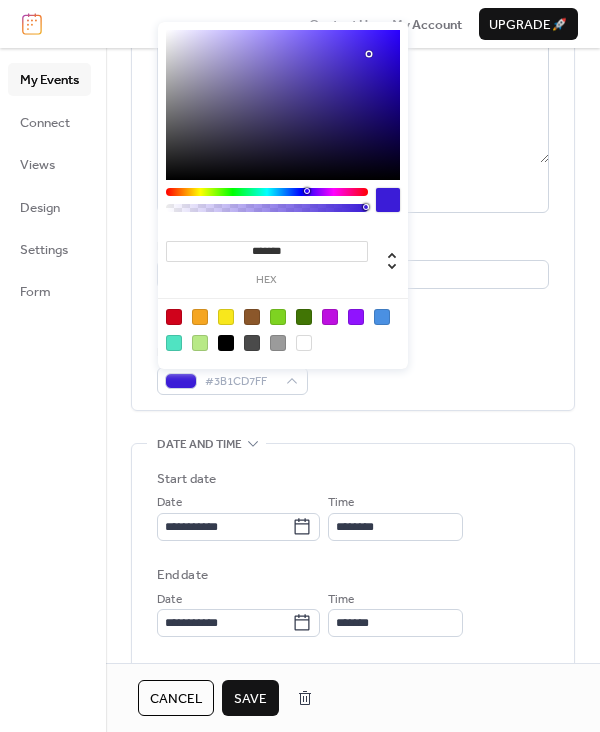 click at bounding box center (283, 105) 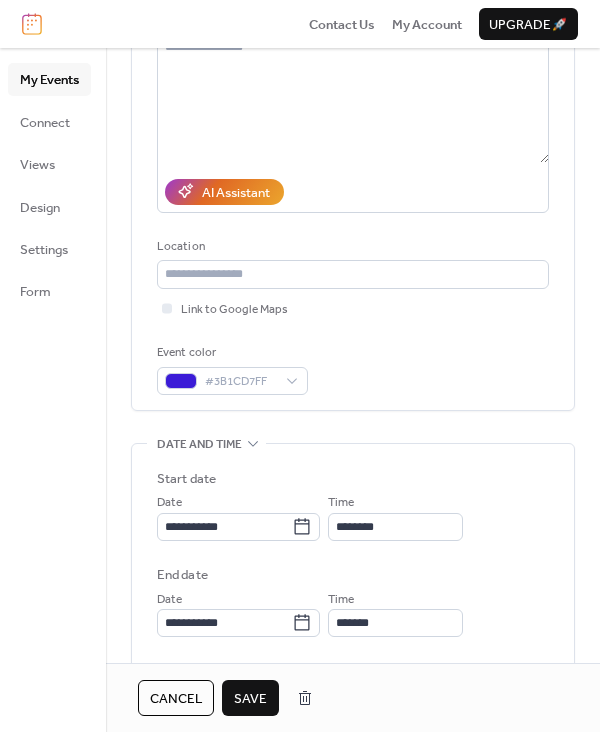 click on "Save" at bounding box center (250, 699) 